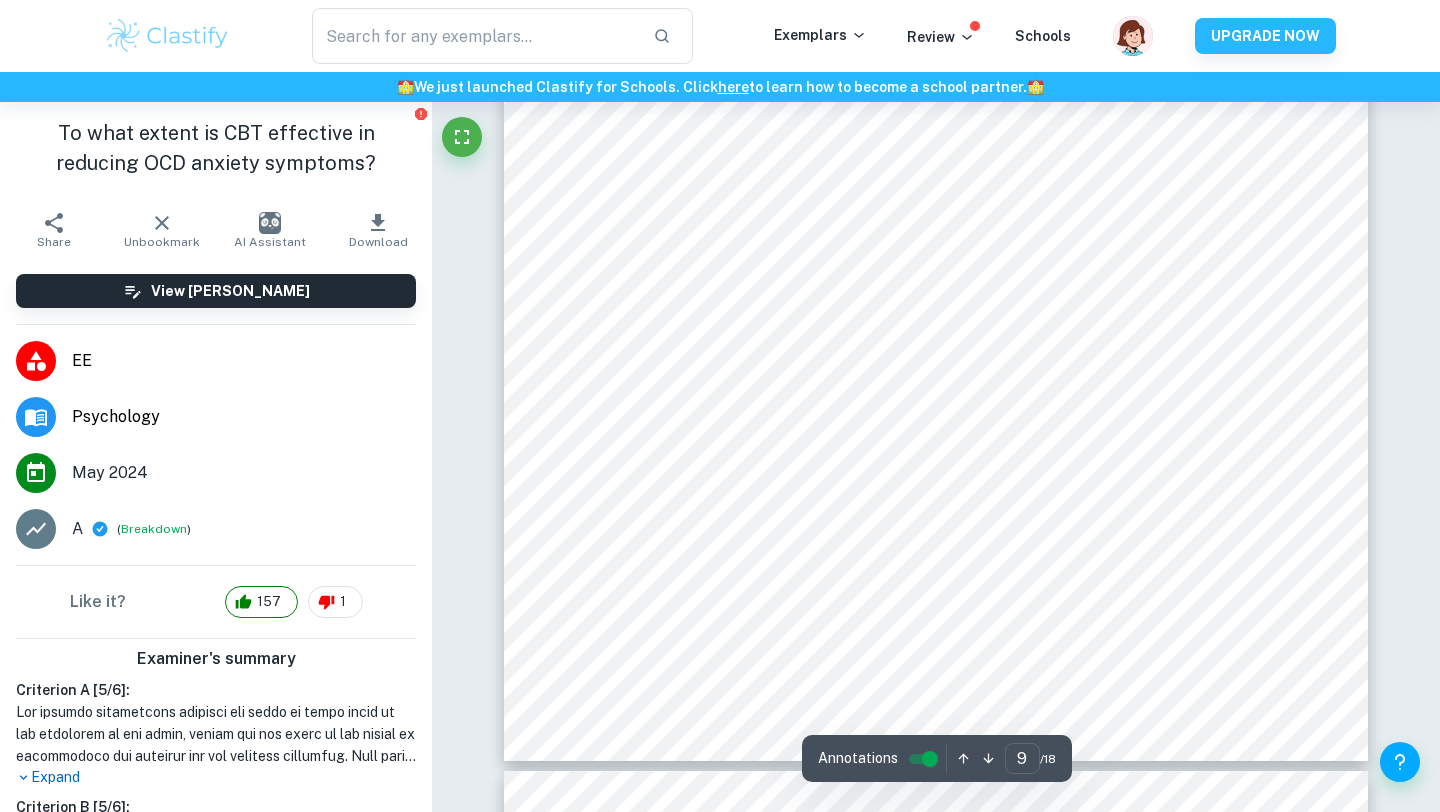 scroll, scrollTop: 9923, scrollLeft: 0, axis: vertical 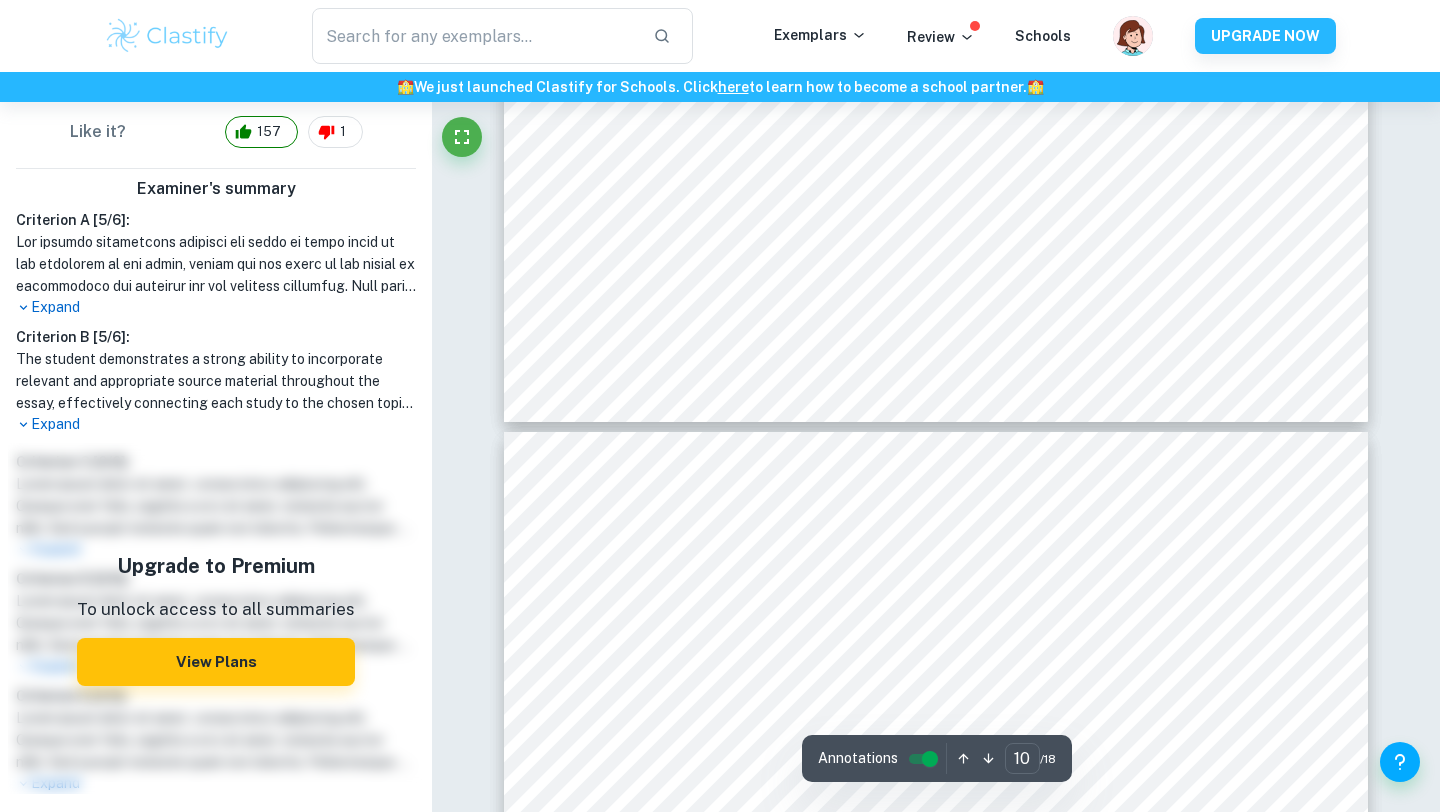 type on "11" 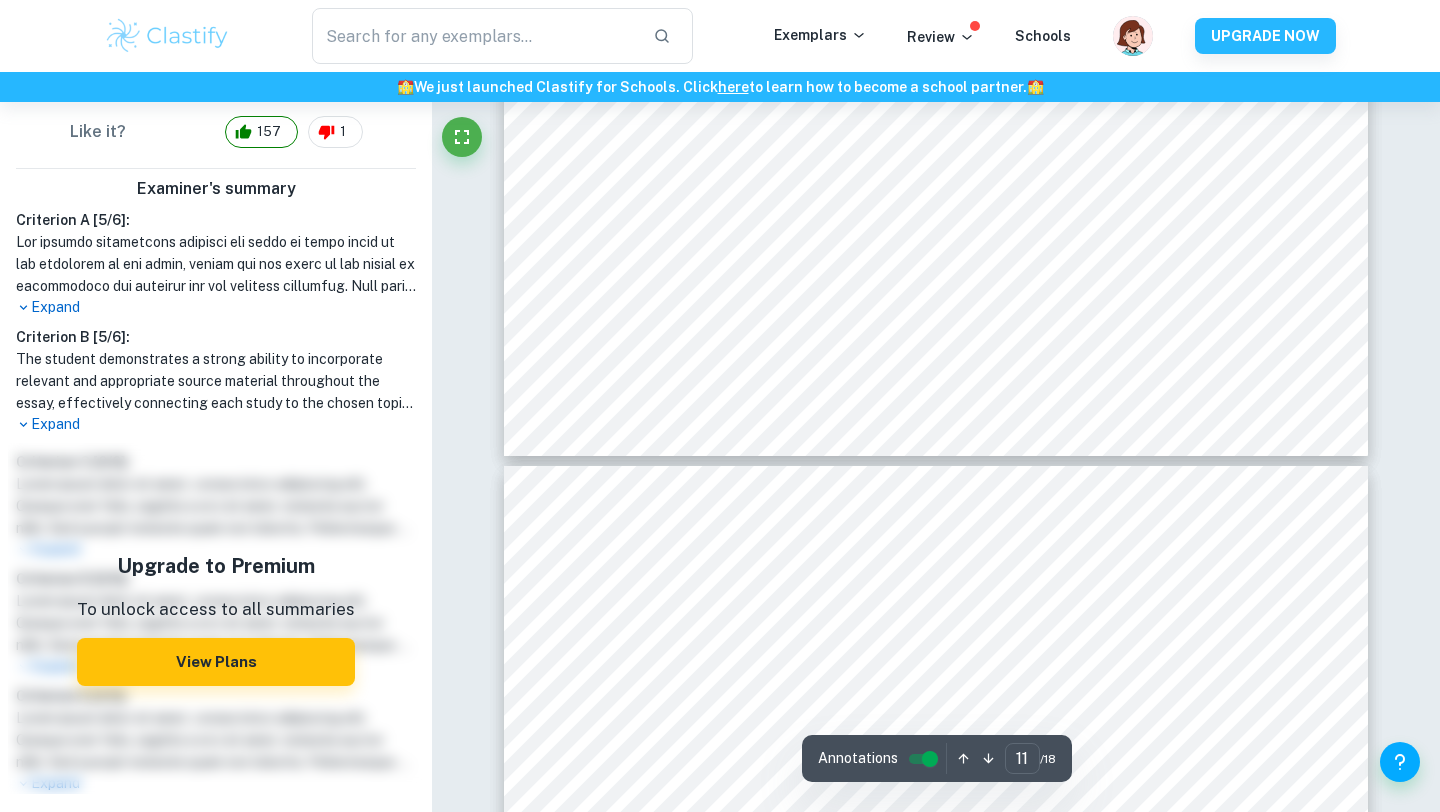 scroll, scrollTop: 12486, scrollLeft: 0, axis: vertical 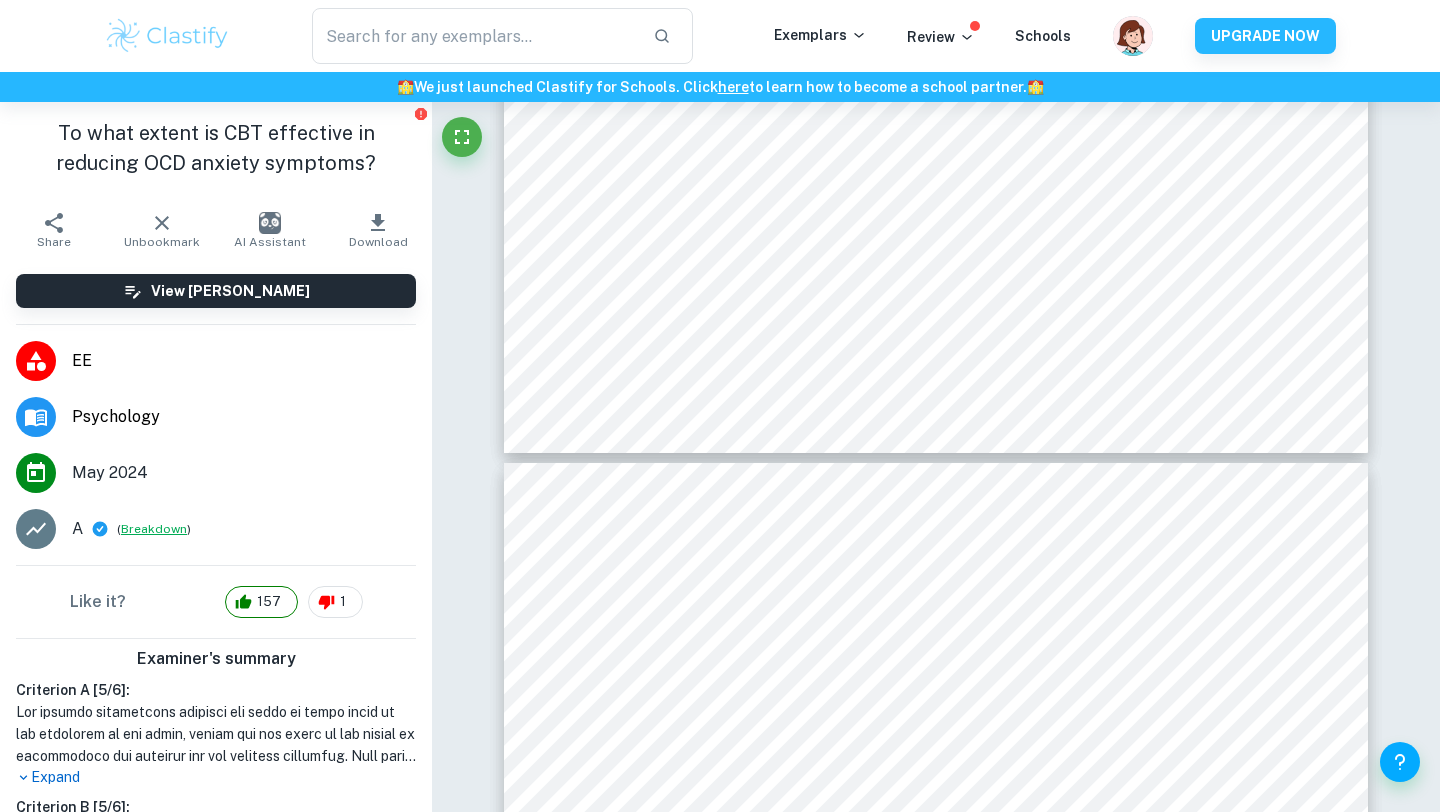 click on "Breakdown" at bounding box center [154, 529] 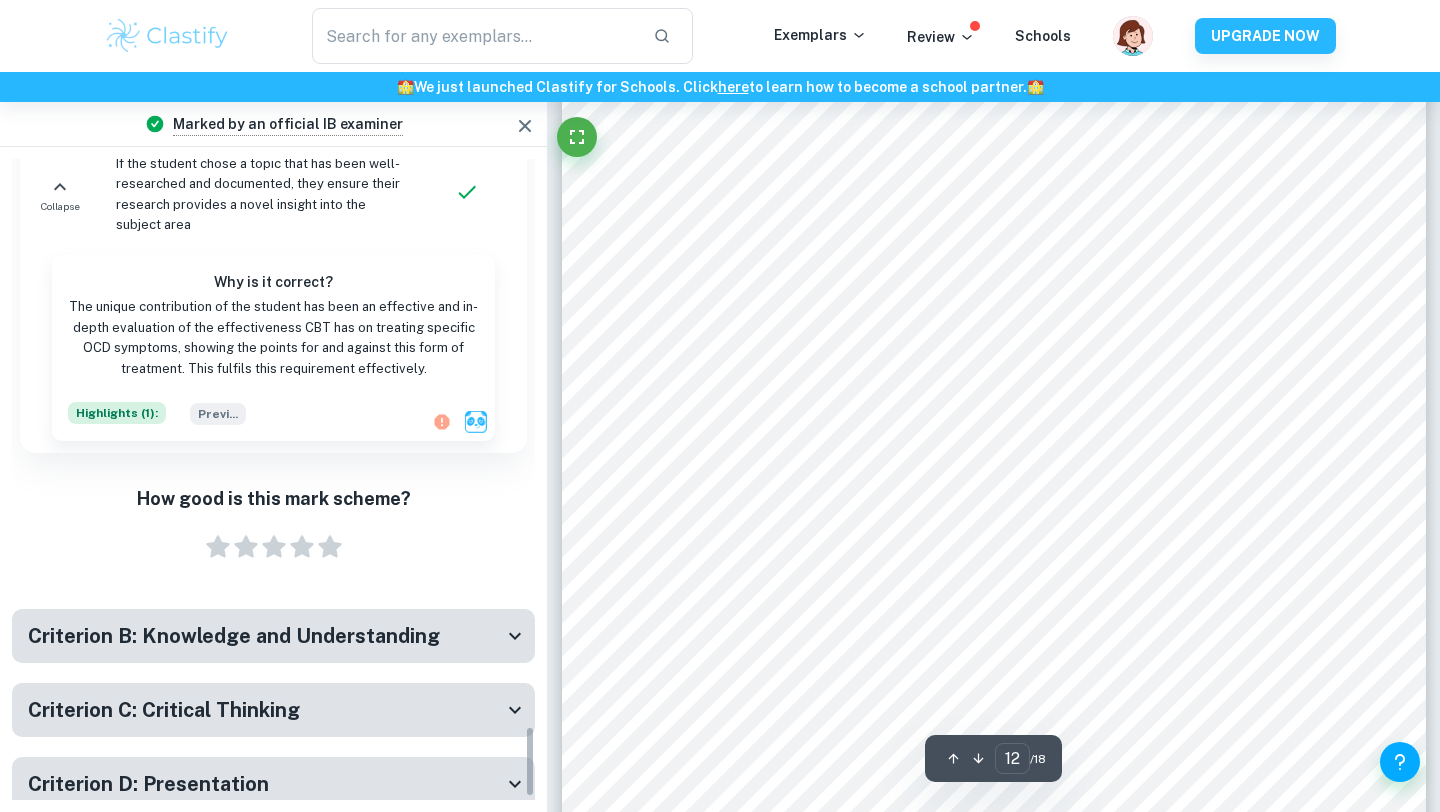 scroll, scrollTop: 5085, scrollLeft: 0, axis: vertical 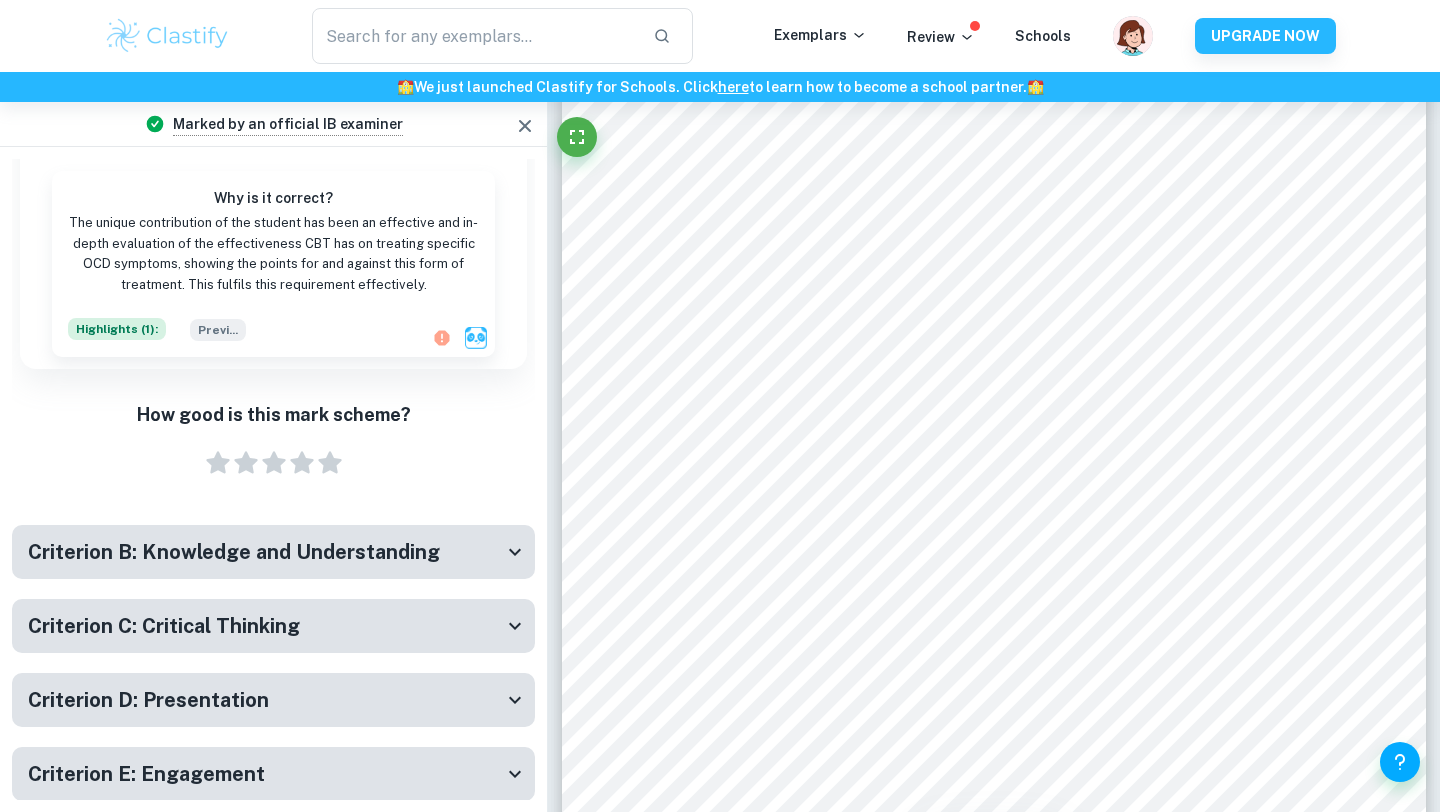 click 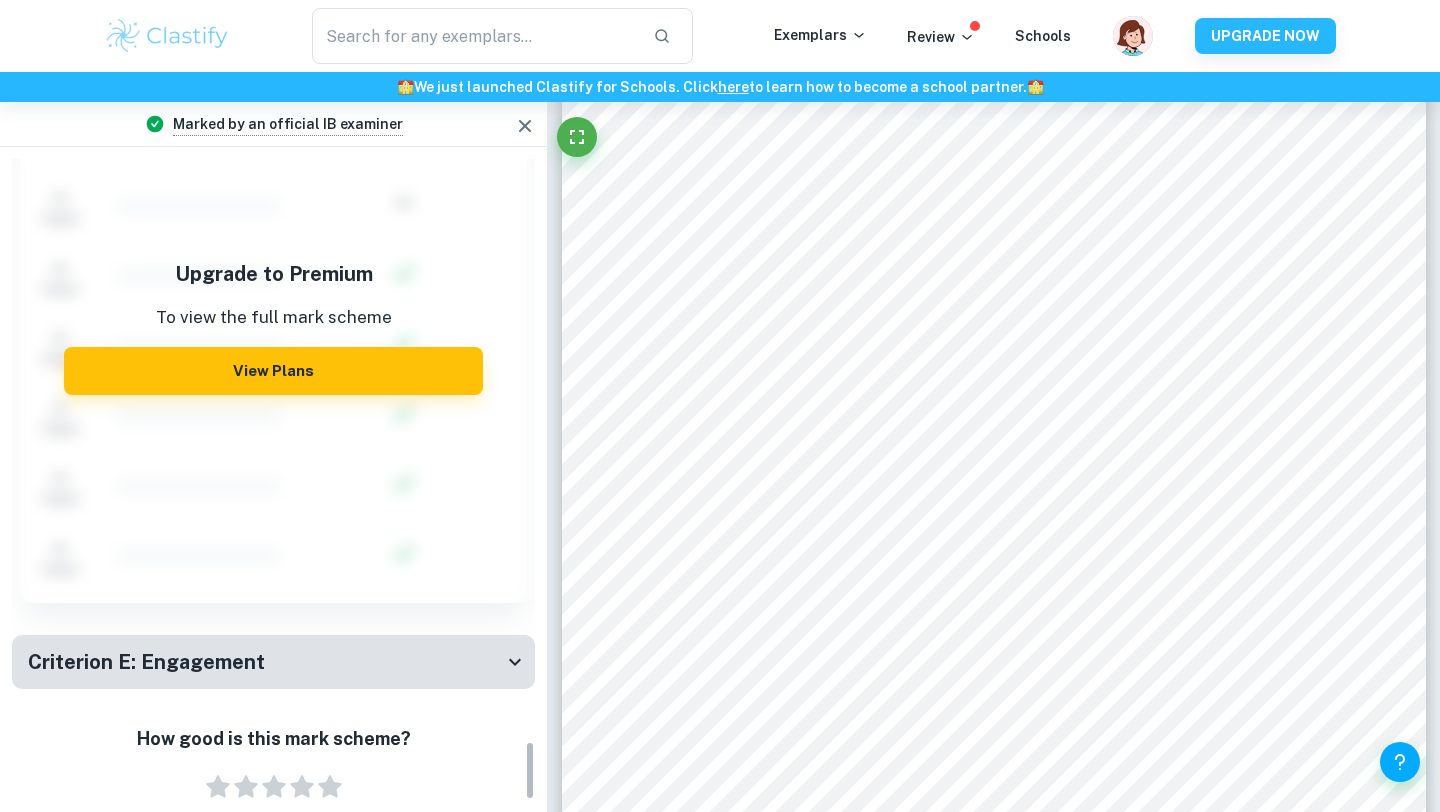 scroll, scrollTop: 6324, scrollLeft: 0, axis: vertical 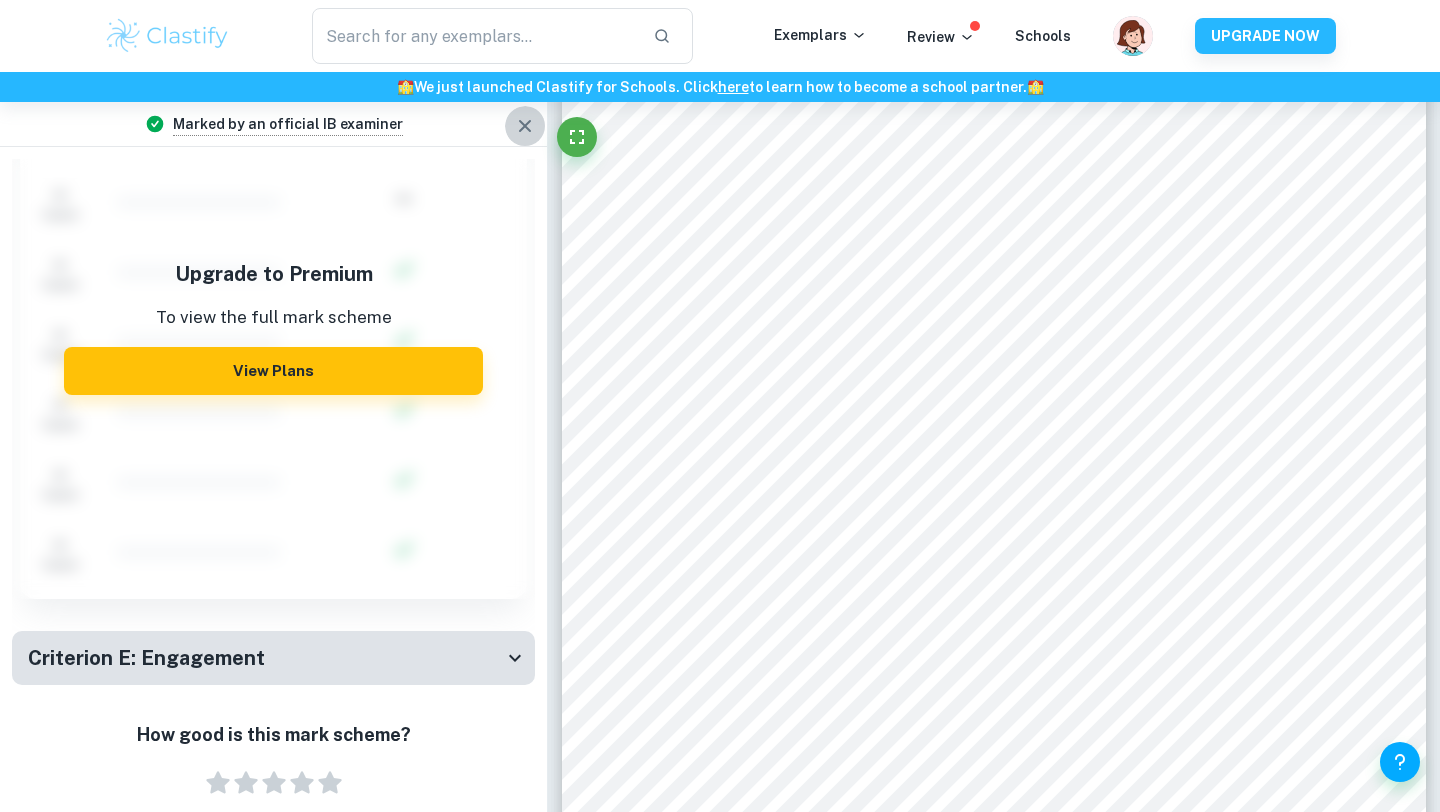 click 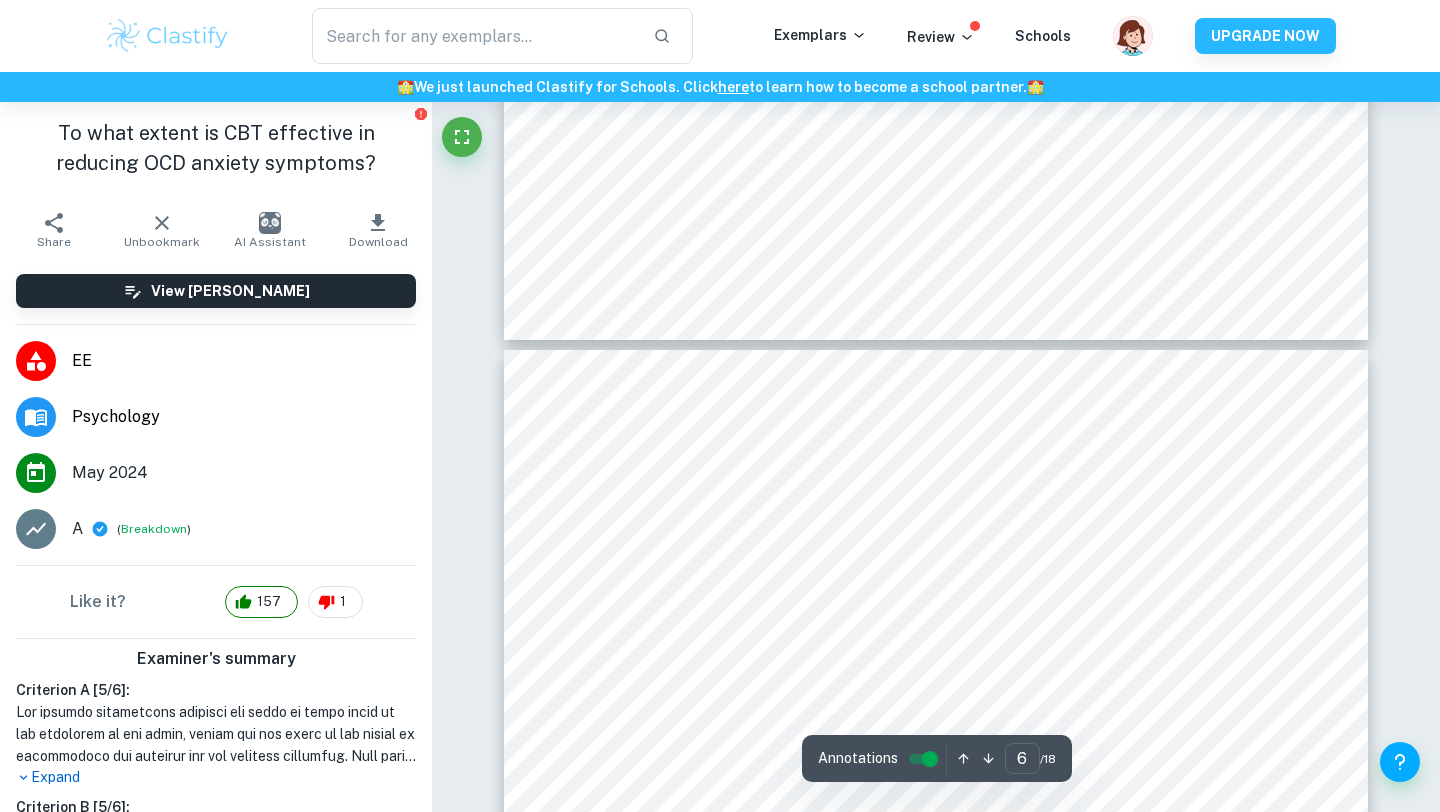 scroll, scrollTop: 5568, scrollLeft: 0, axis: vertical 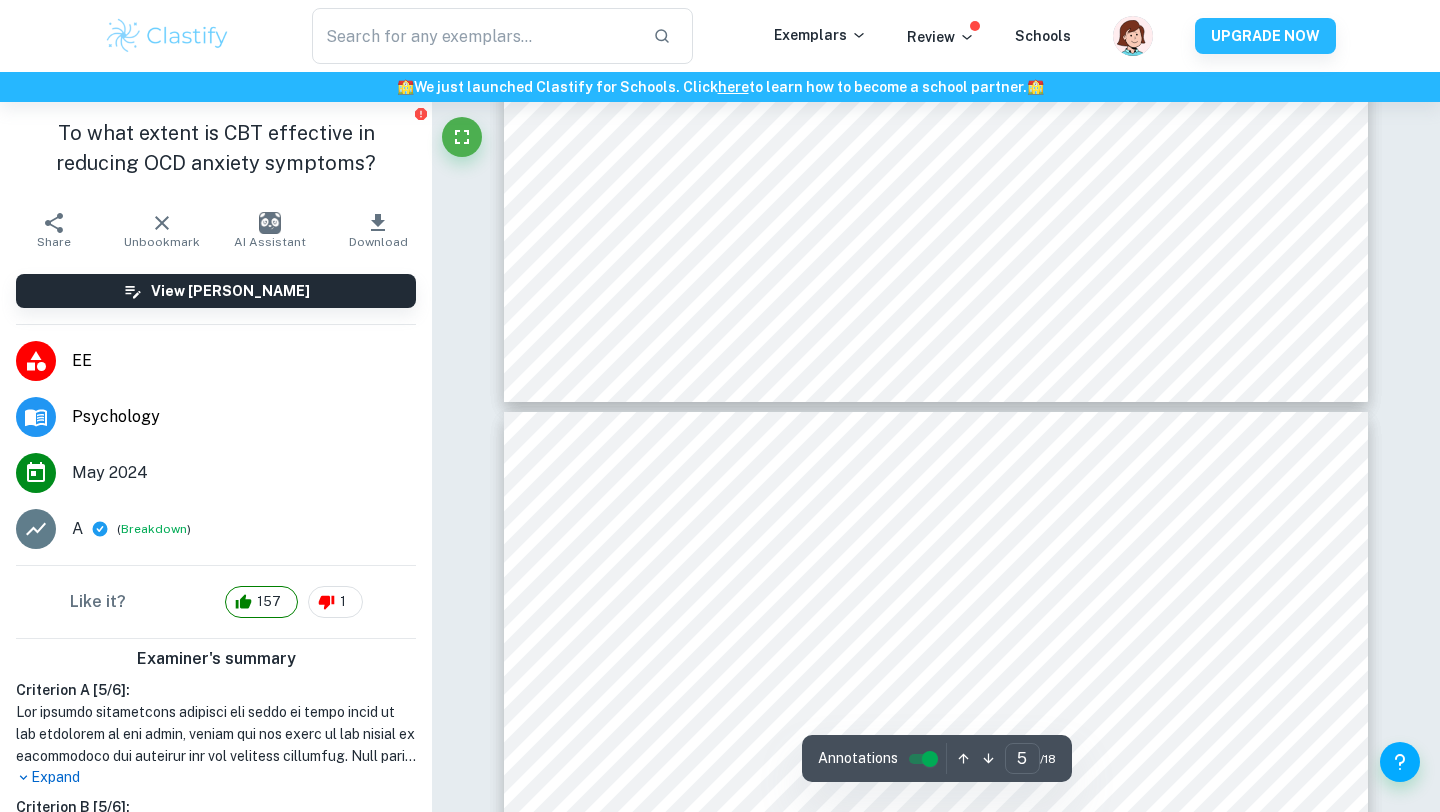 type on "6" 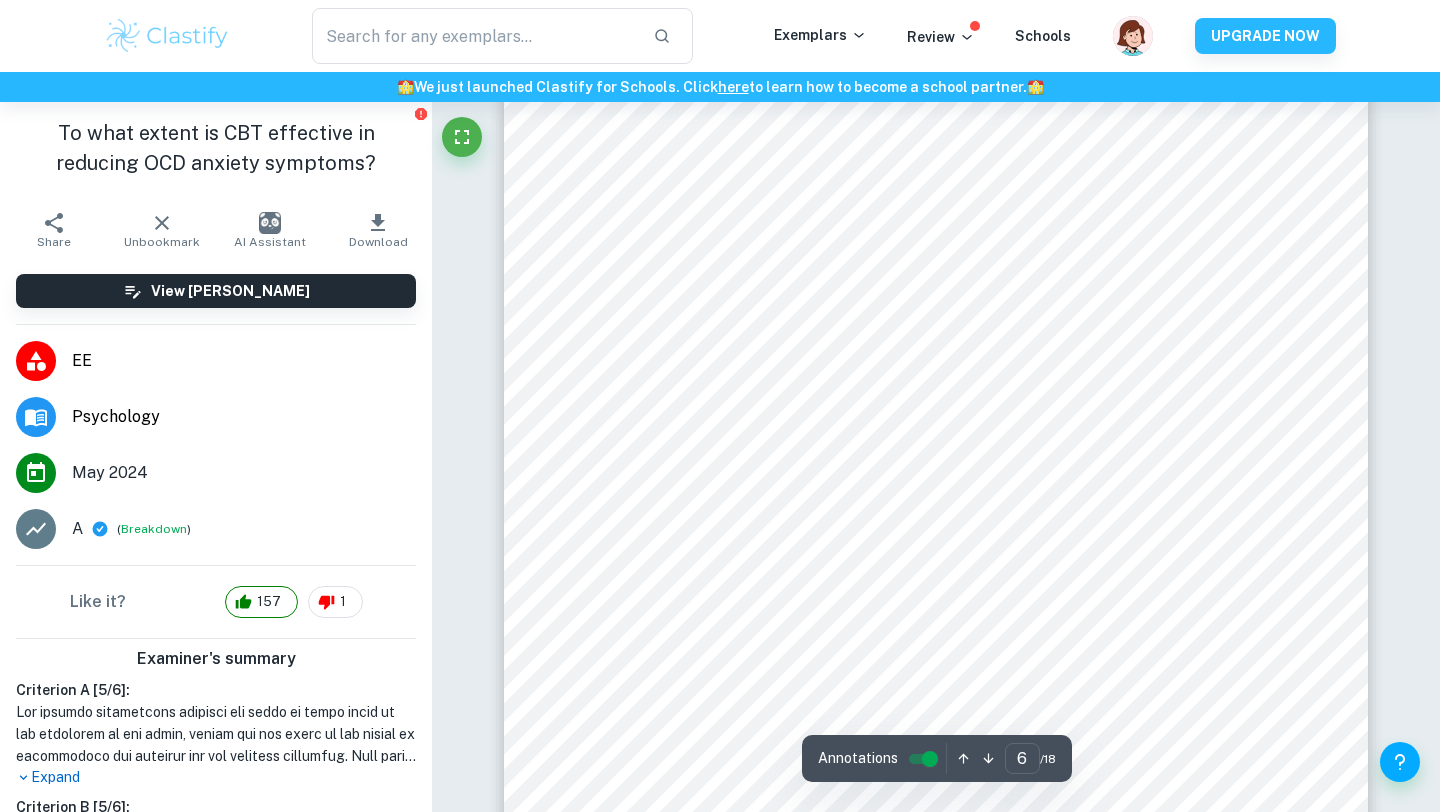 scroll, scrollTop: 6125, scrollLeft: 0, axis: vertical 